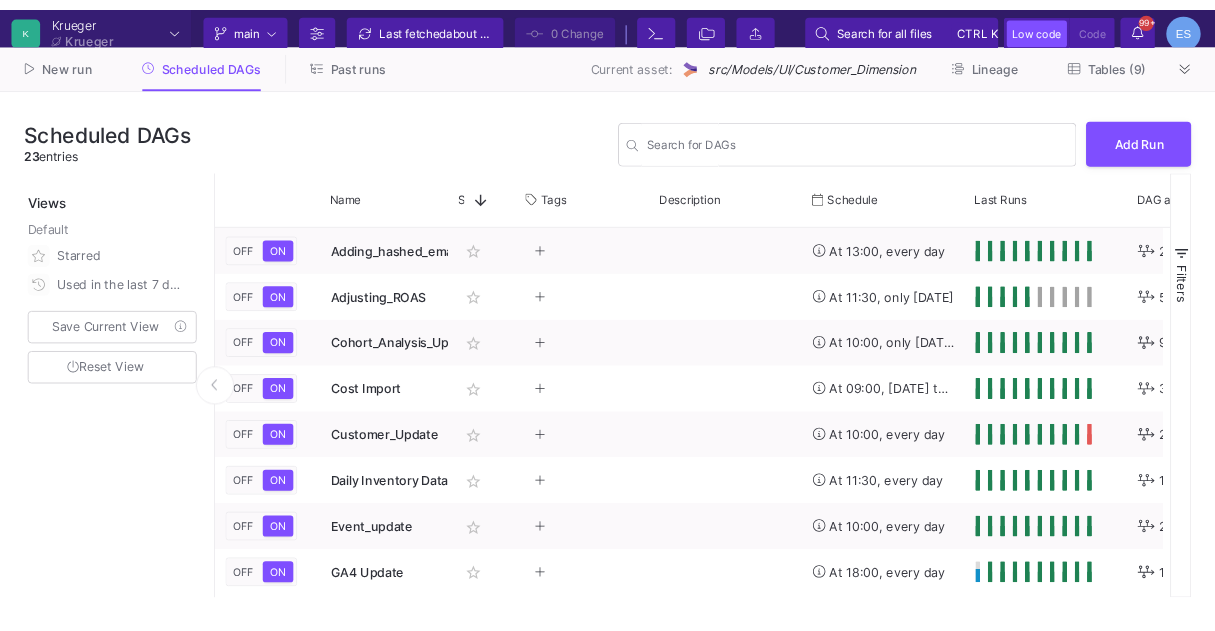 scroll, scrollTop: 0, scrollLeft: 0, axis: both 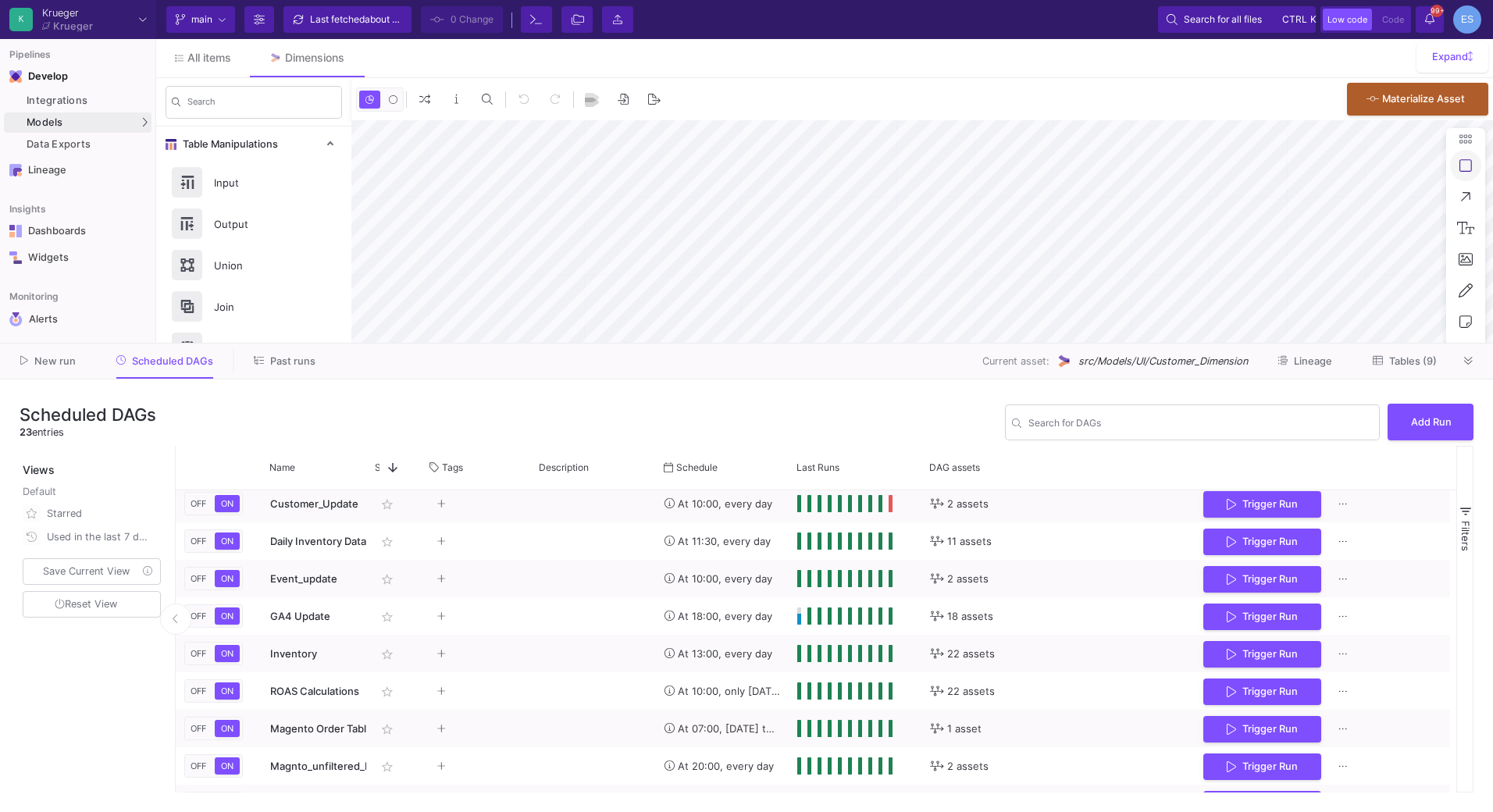 type on "-43" 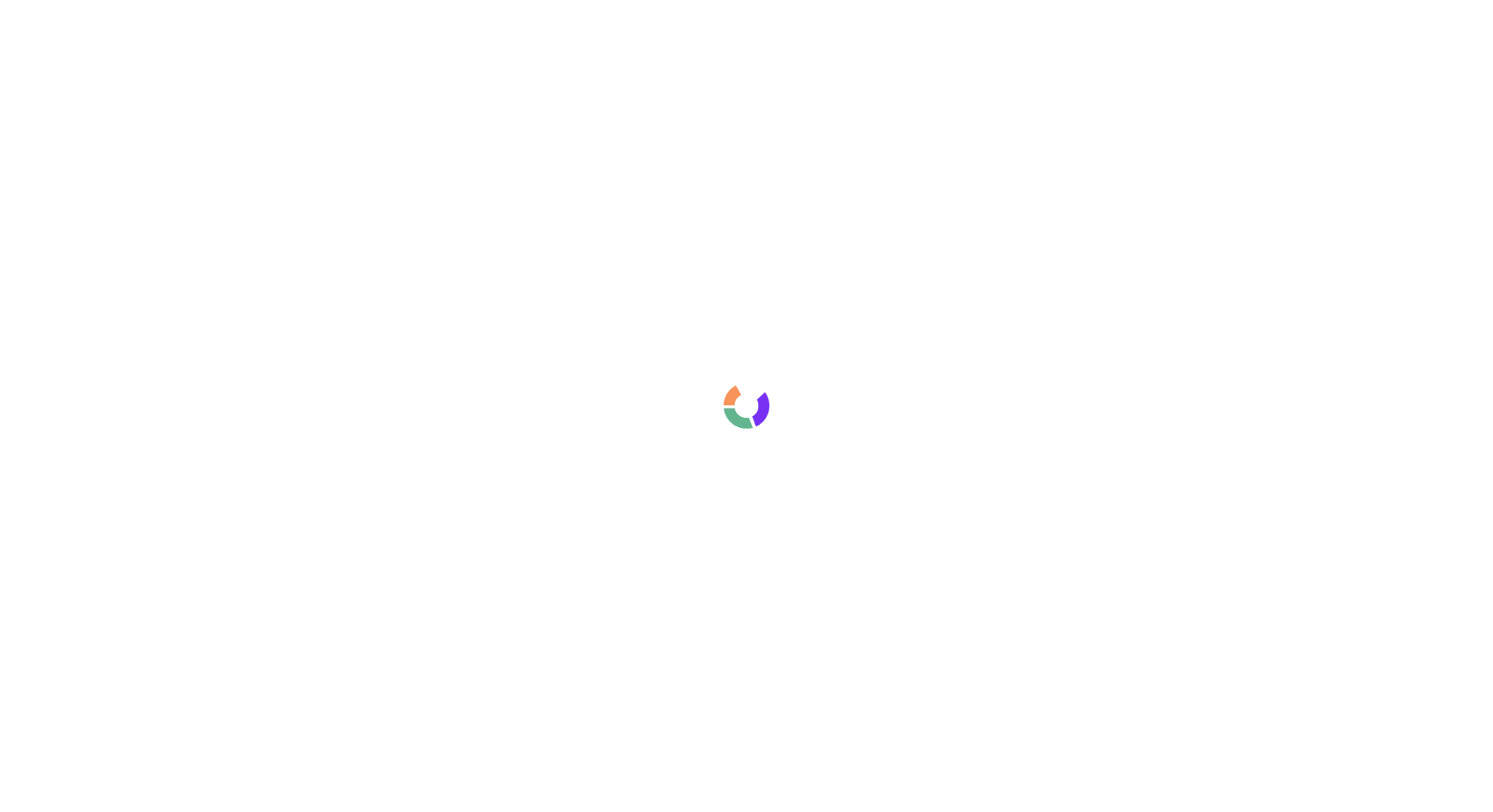 scroll, scrollTop: 0, scrollLeft: 0, axis: both 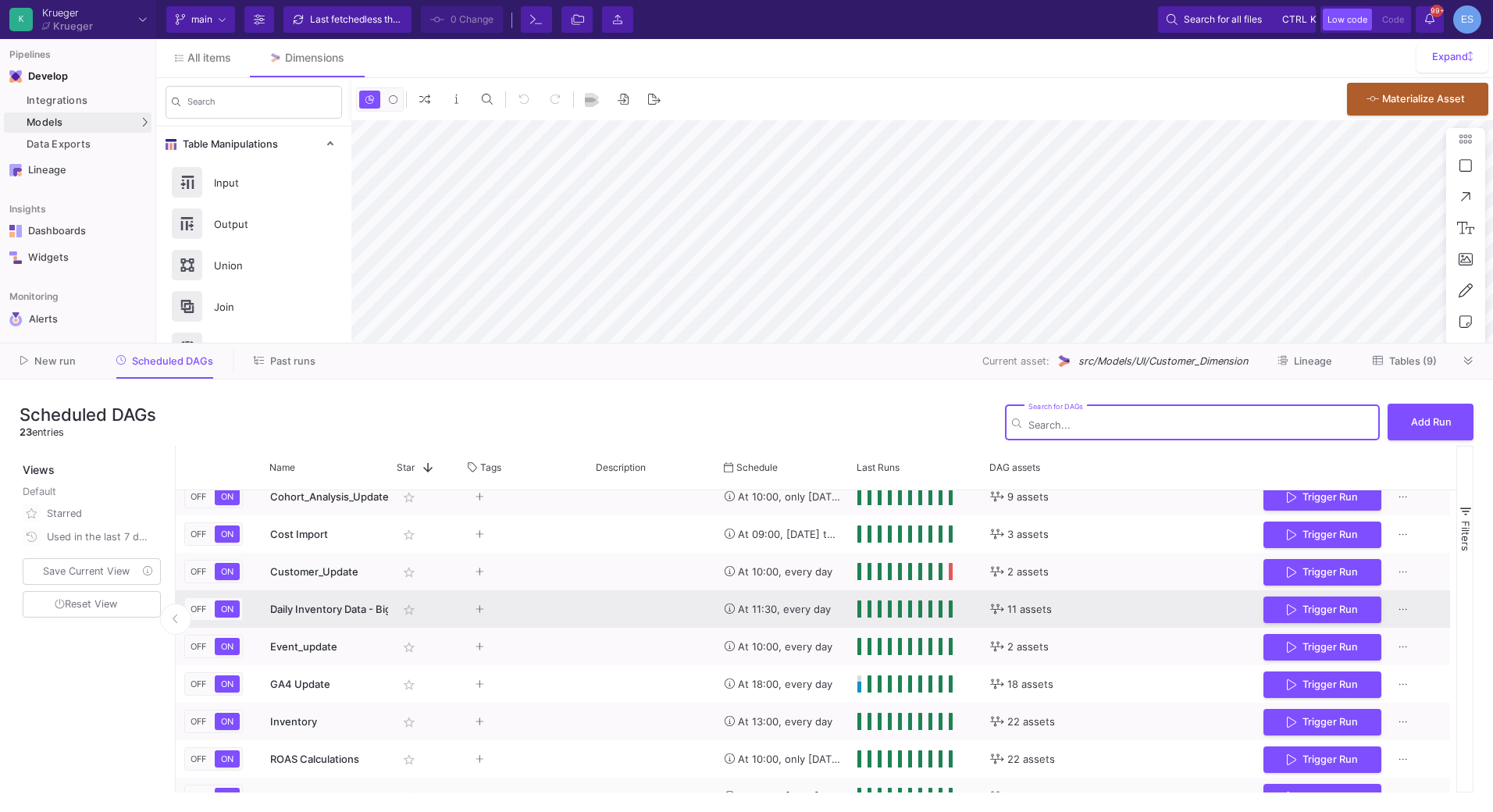 type on "-43" 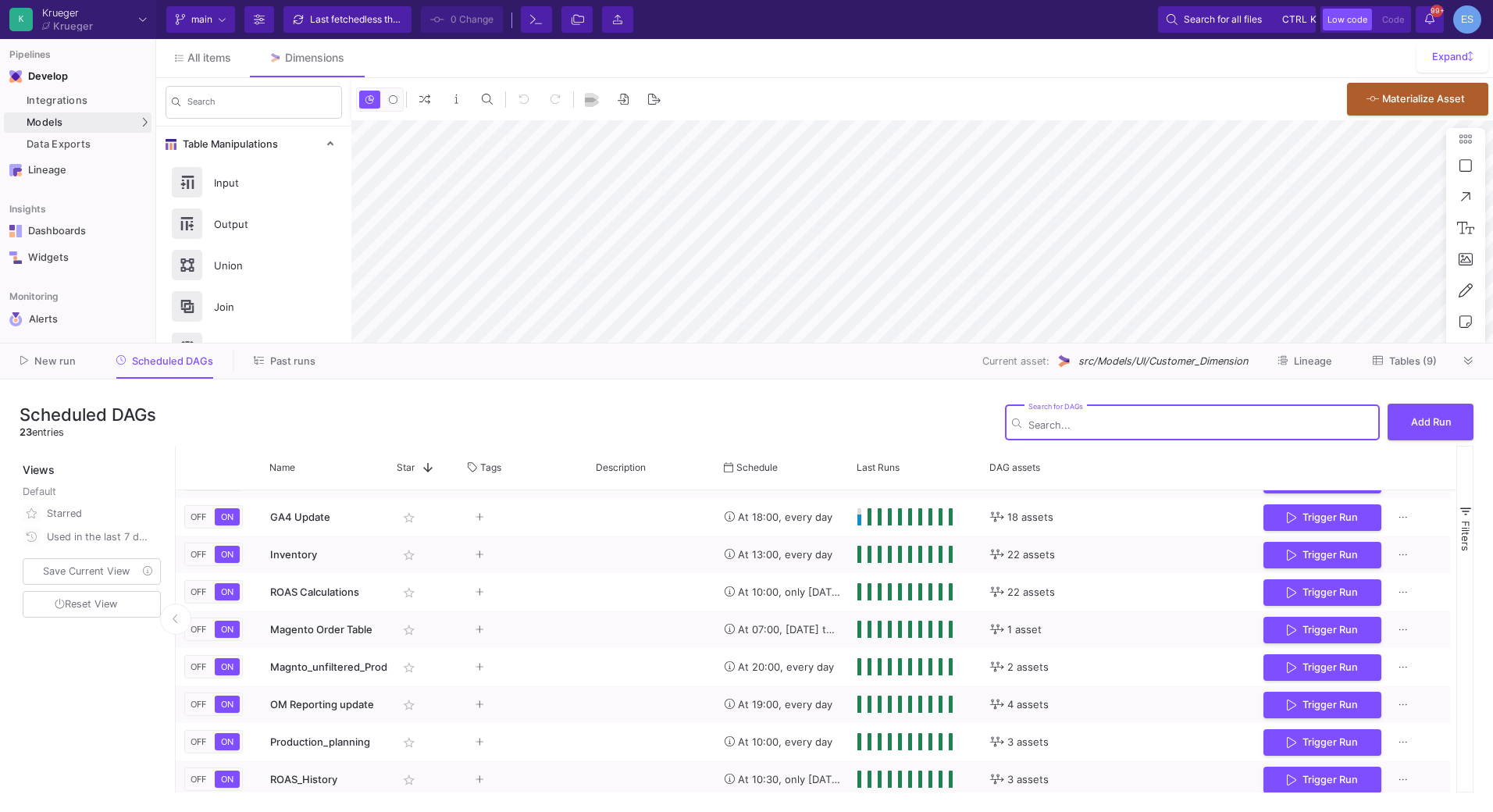 scroll, scrollTop: 255, scrollLeft: 0, axis: vertical 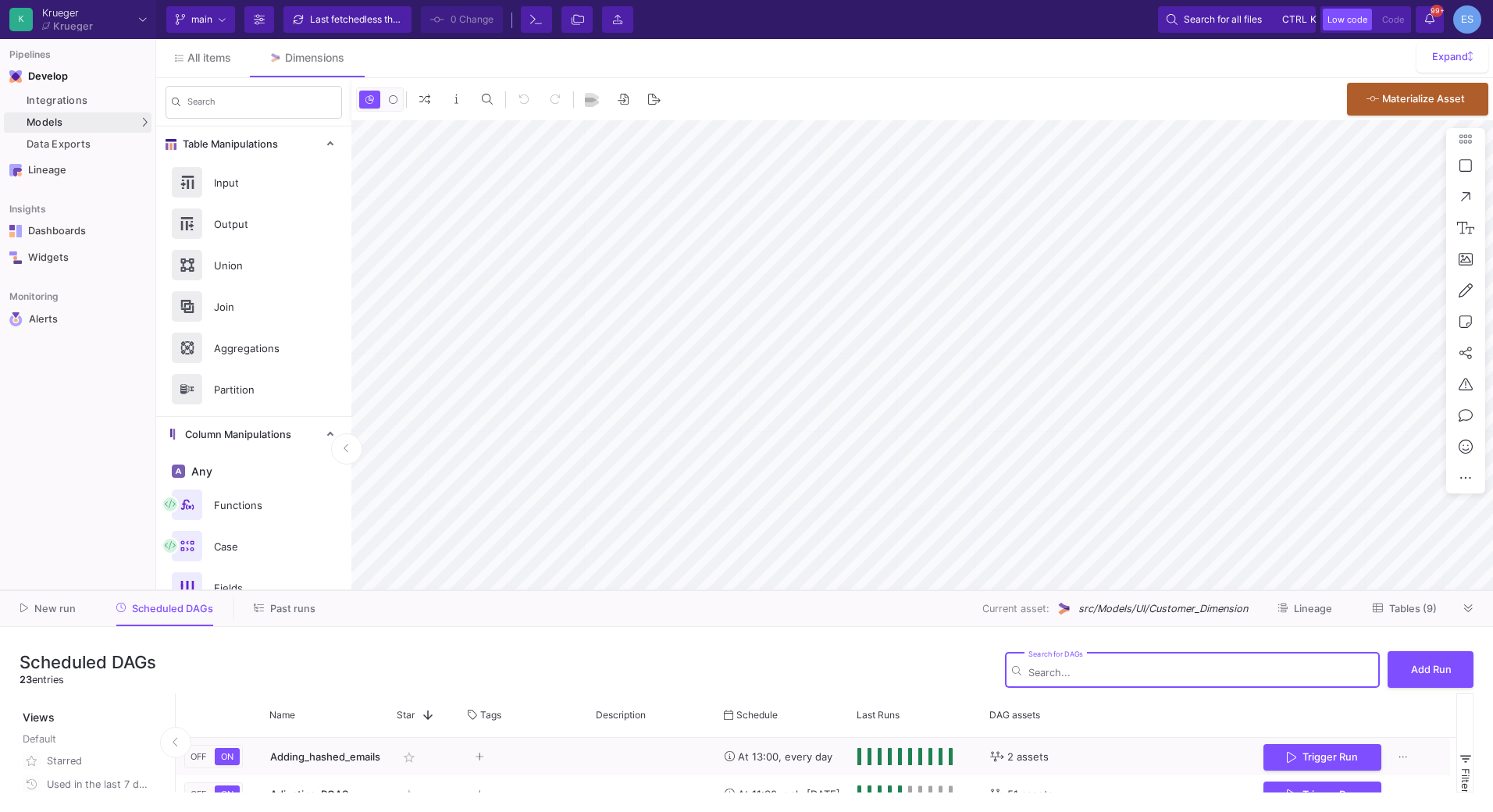 drag, startPoint x: 657, startPoint y: 342, endPoint x: 655, endPoint y: 589, distance: 247.0081 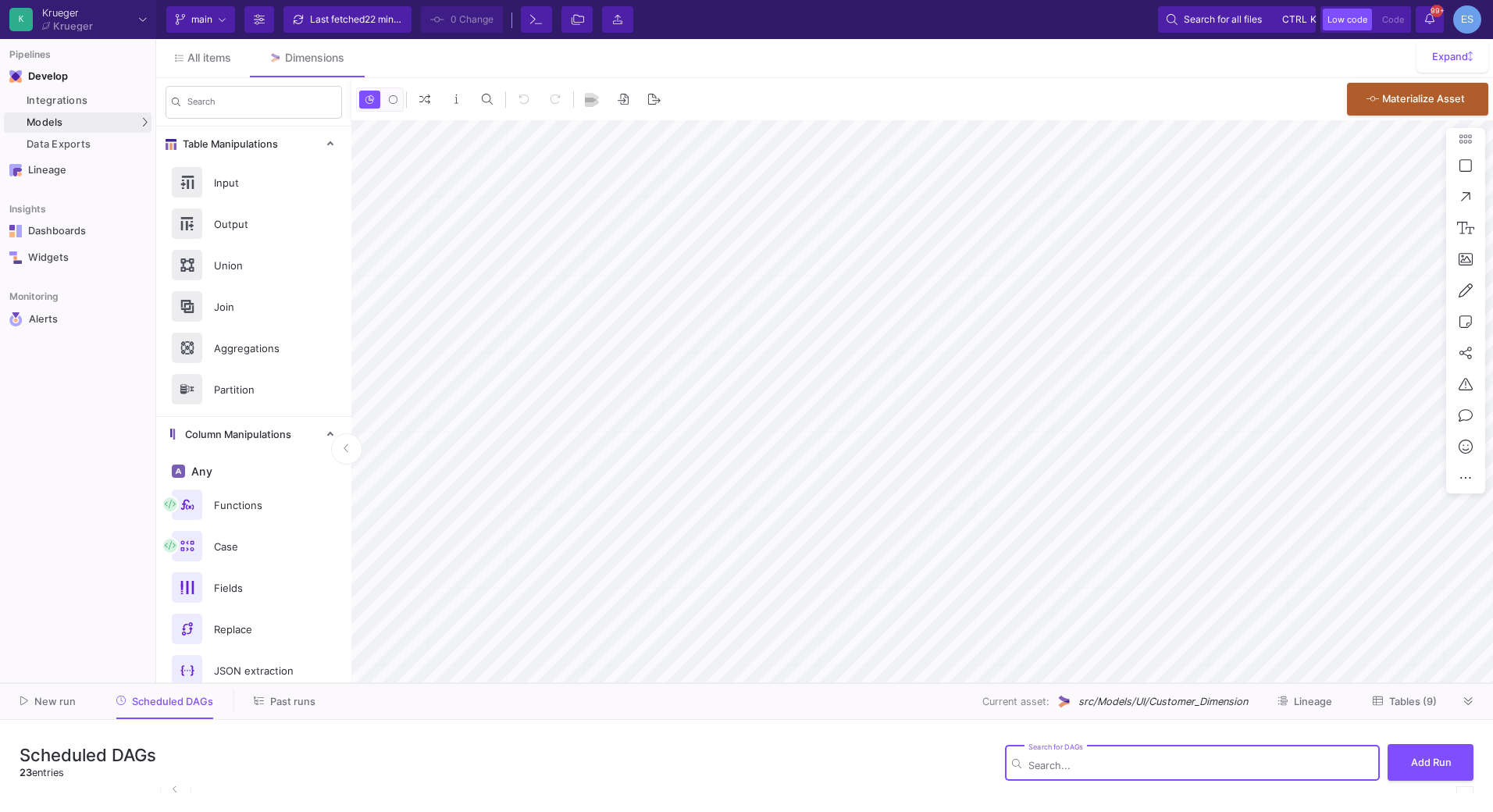 drag, startPoint x: 1329, startPoint y: 589, endPoint x: 1331, endPoint y: 685, distance: 96.02083 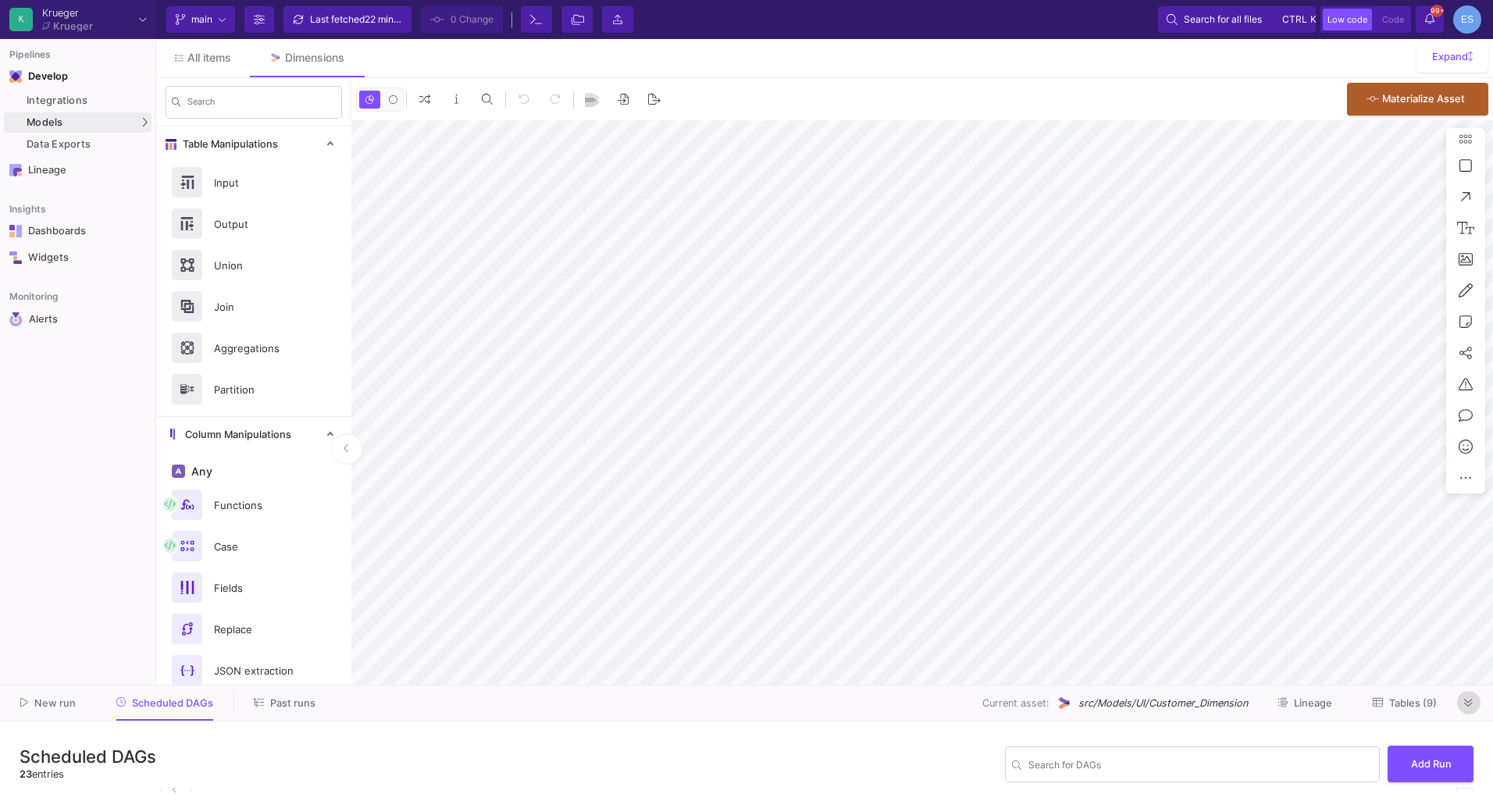click 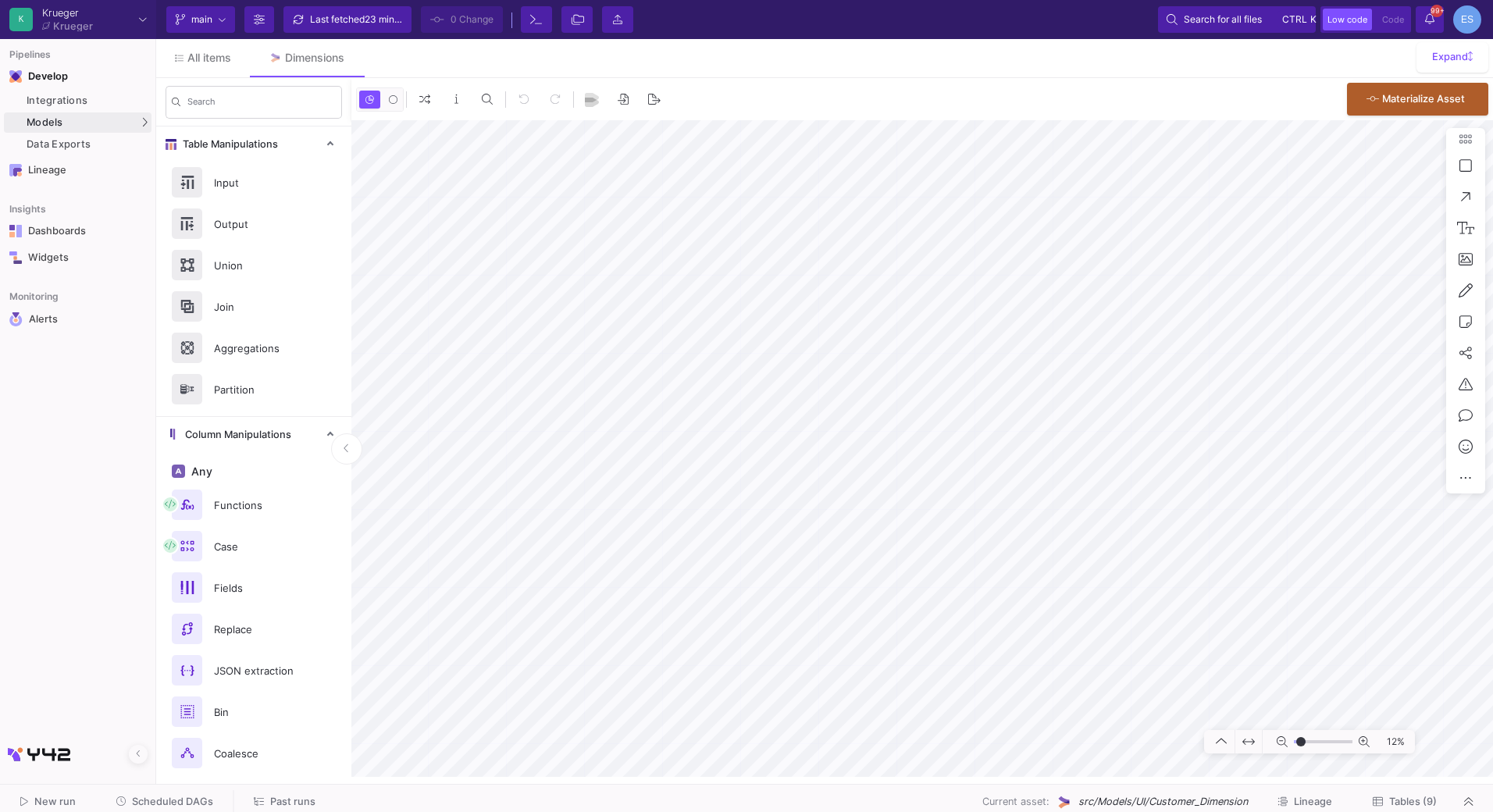 click 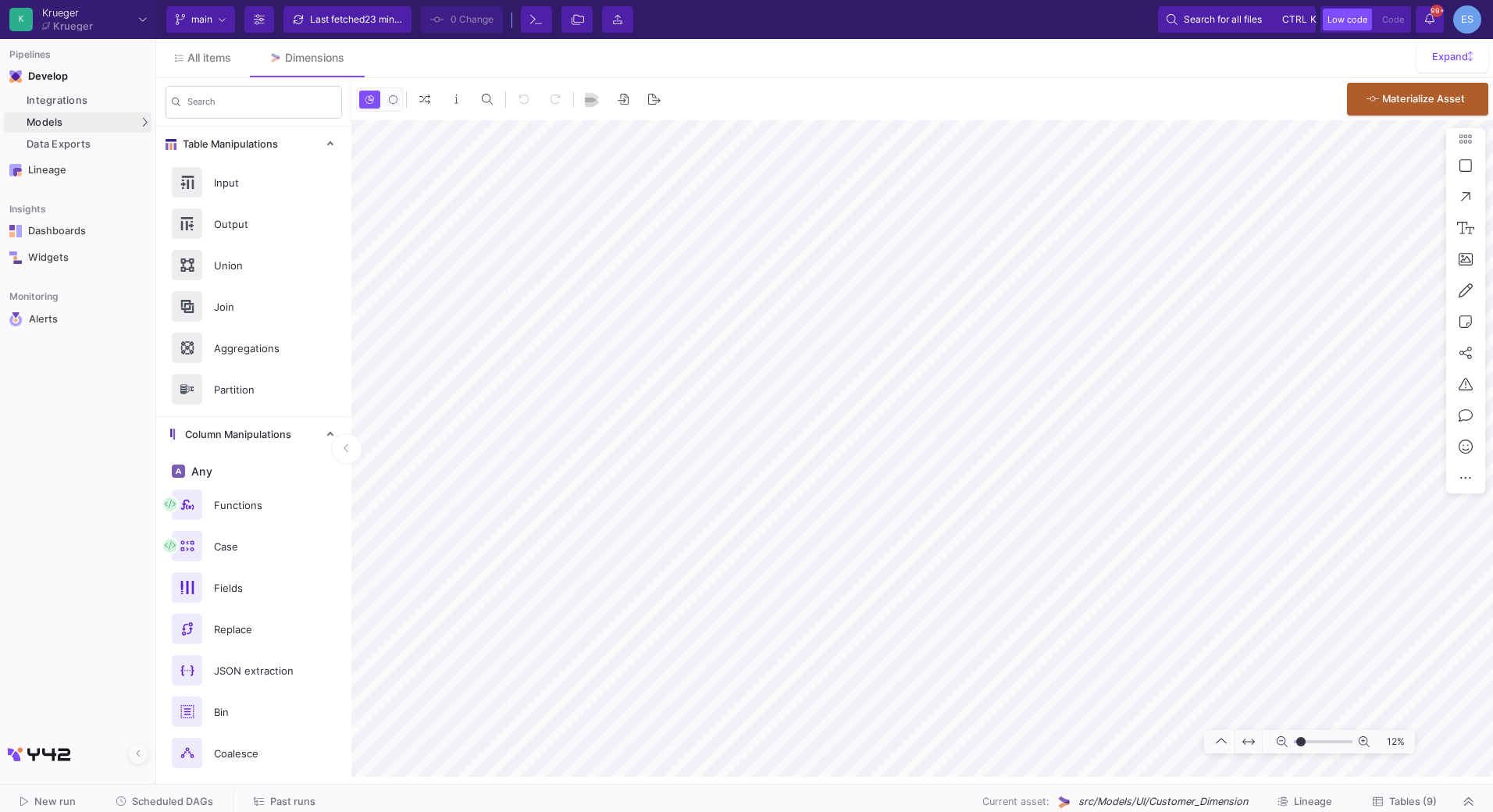 click 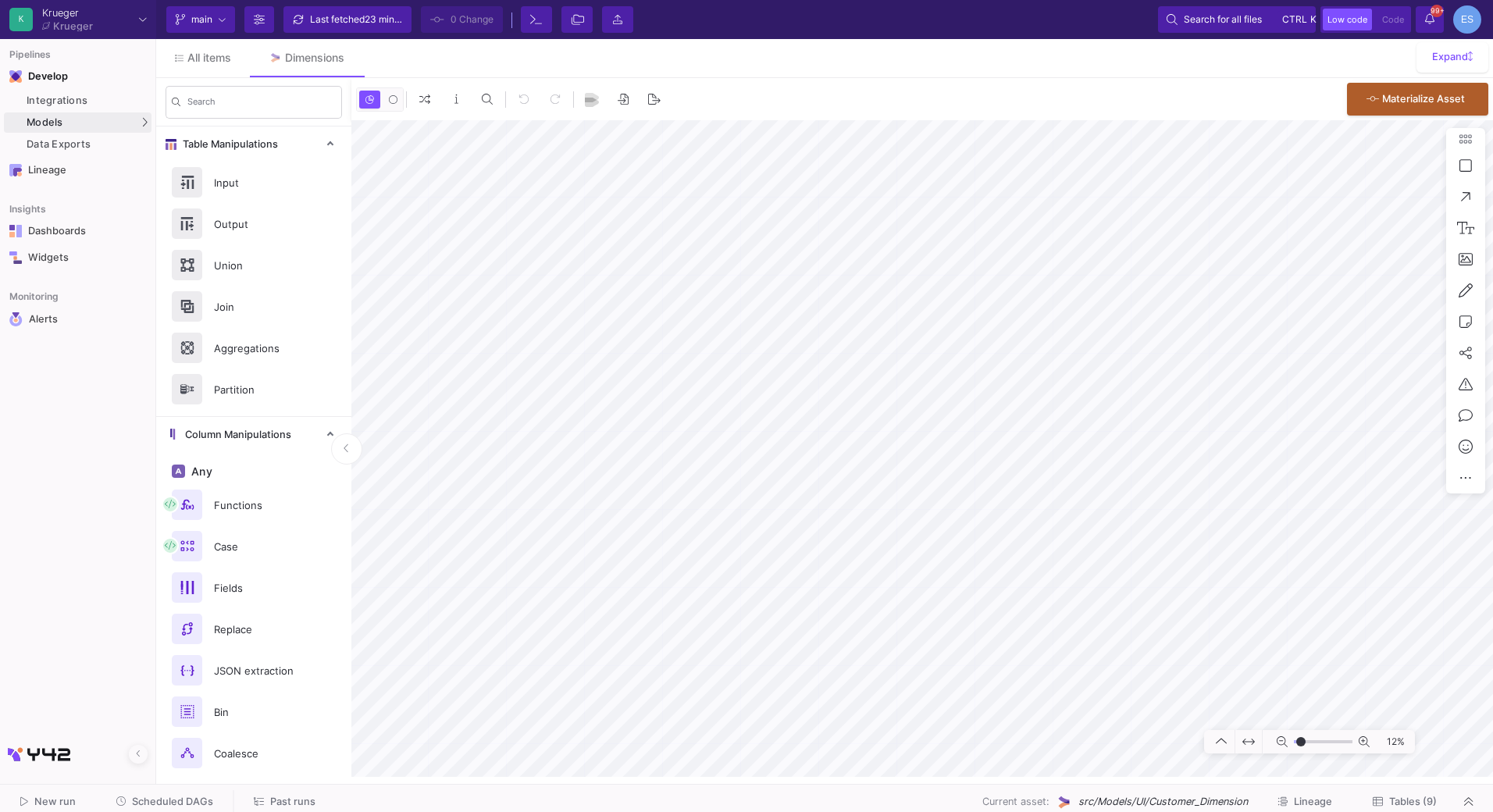 click 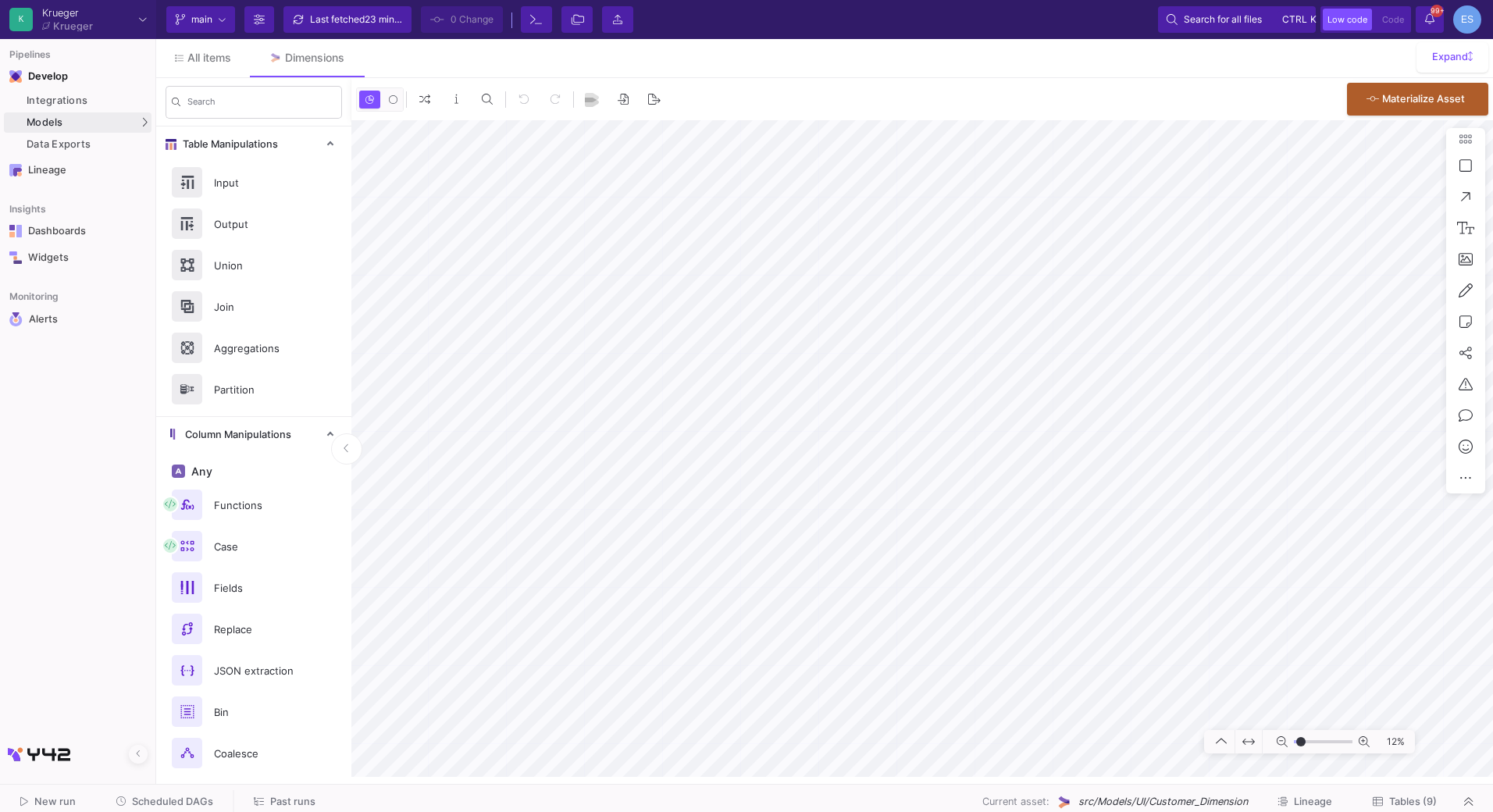 click 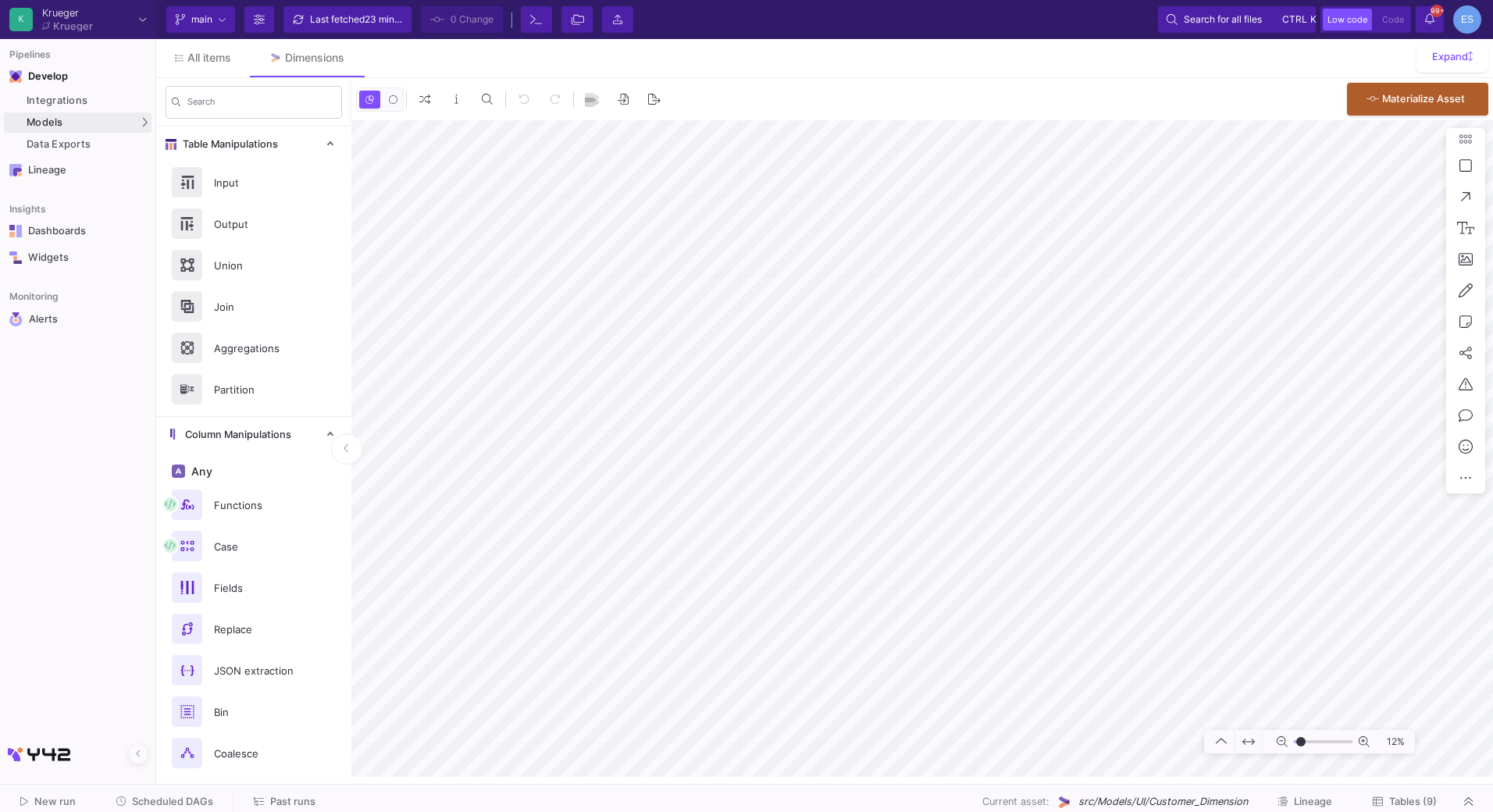 click 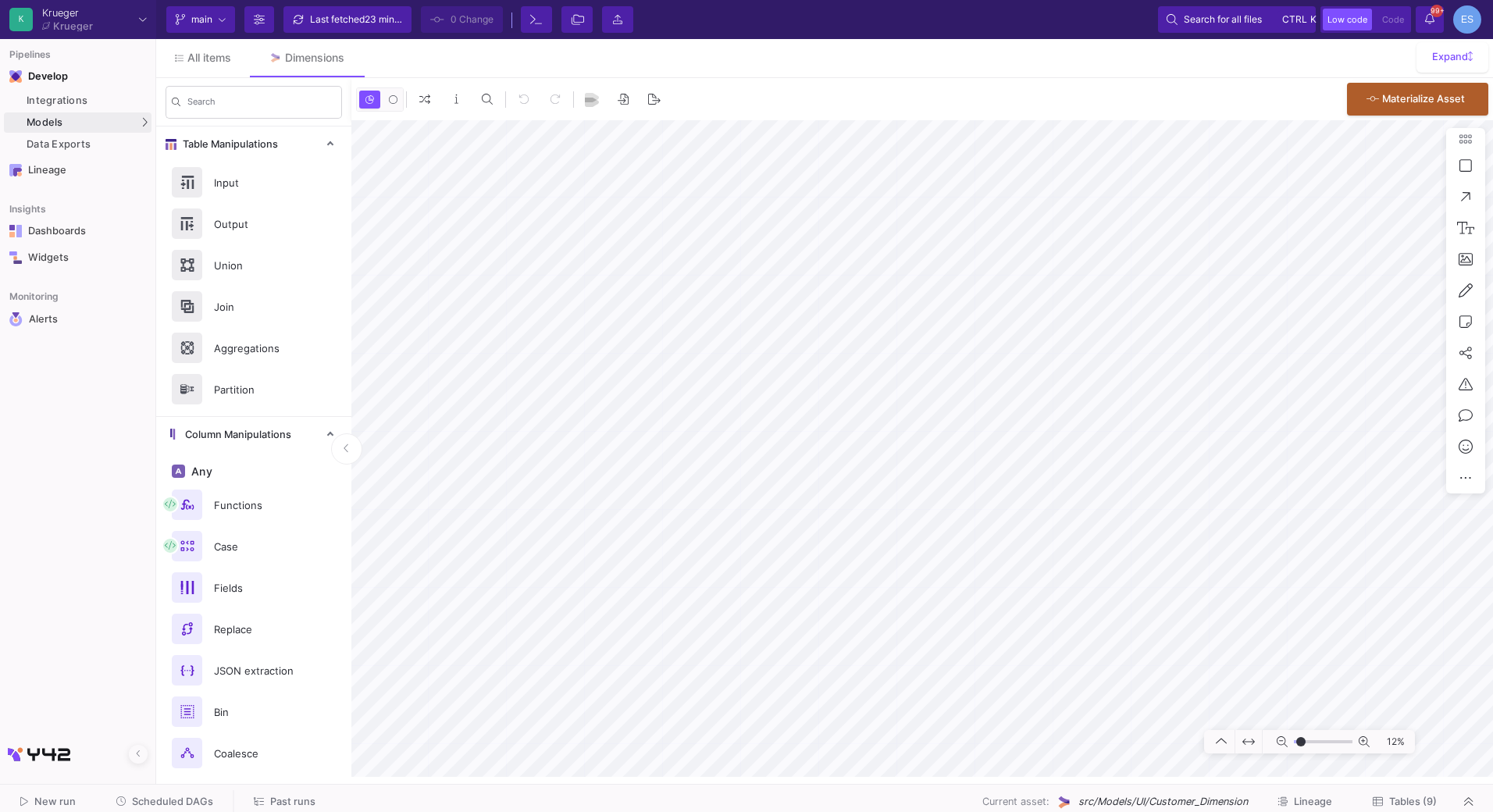 click 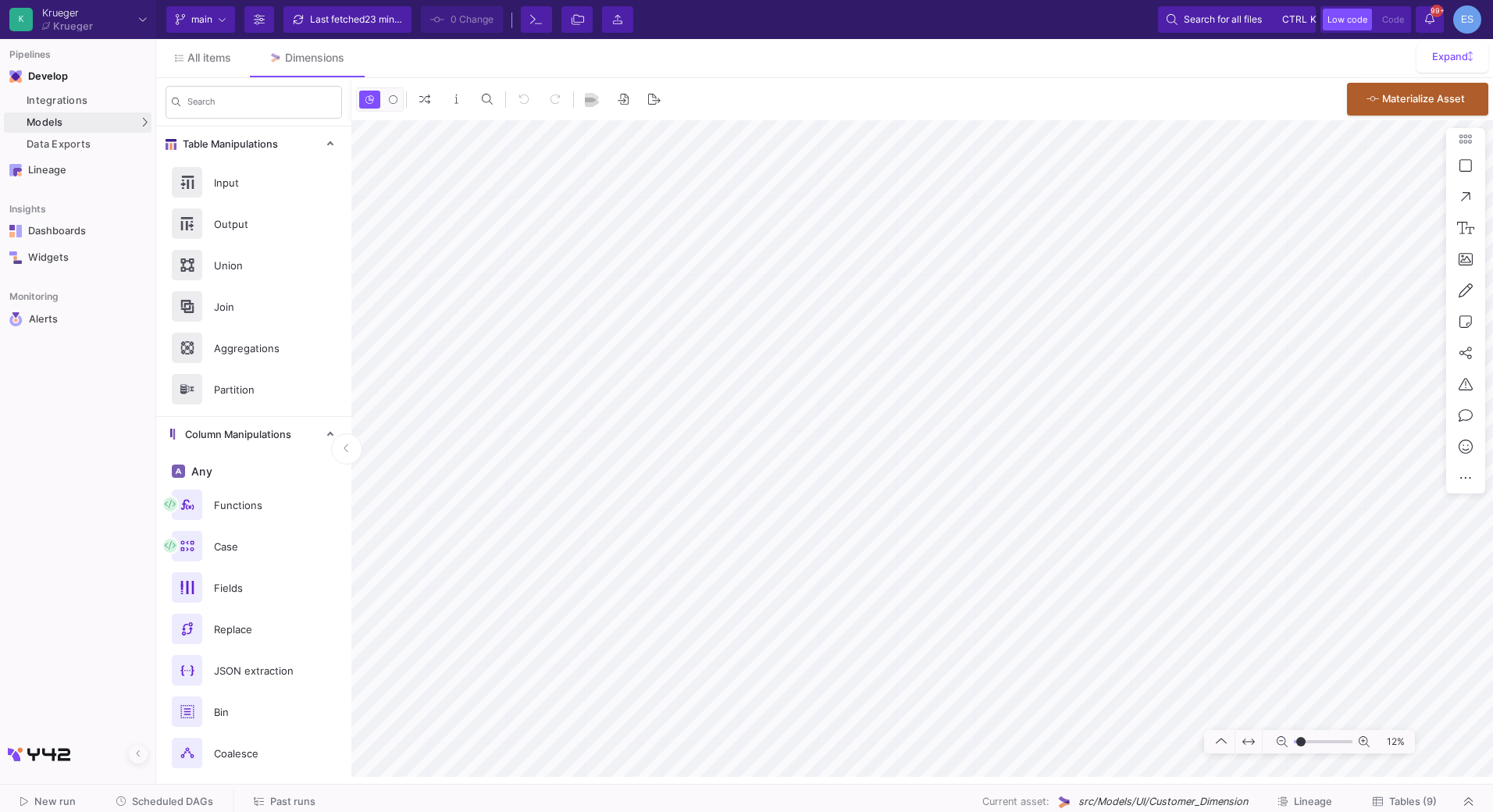 click 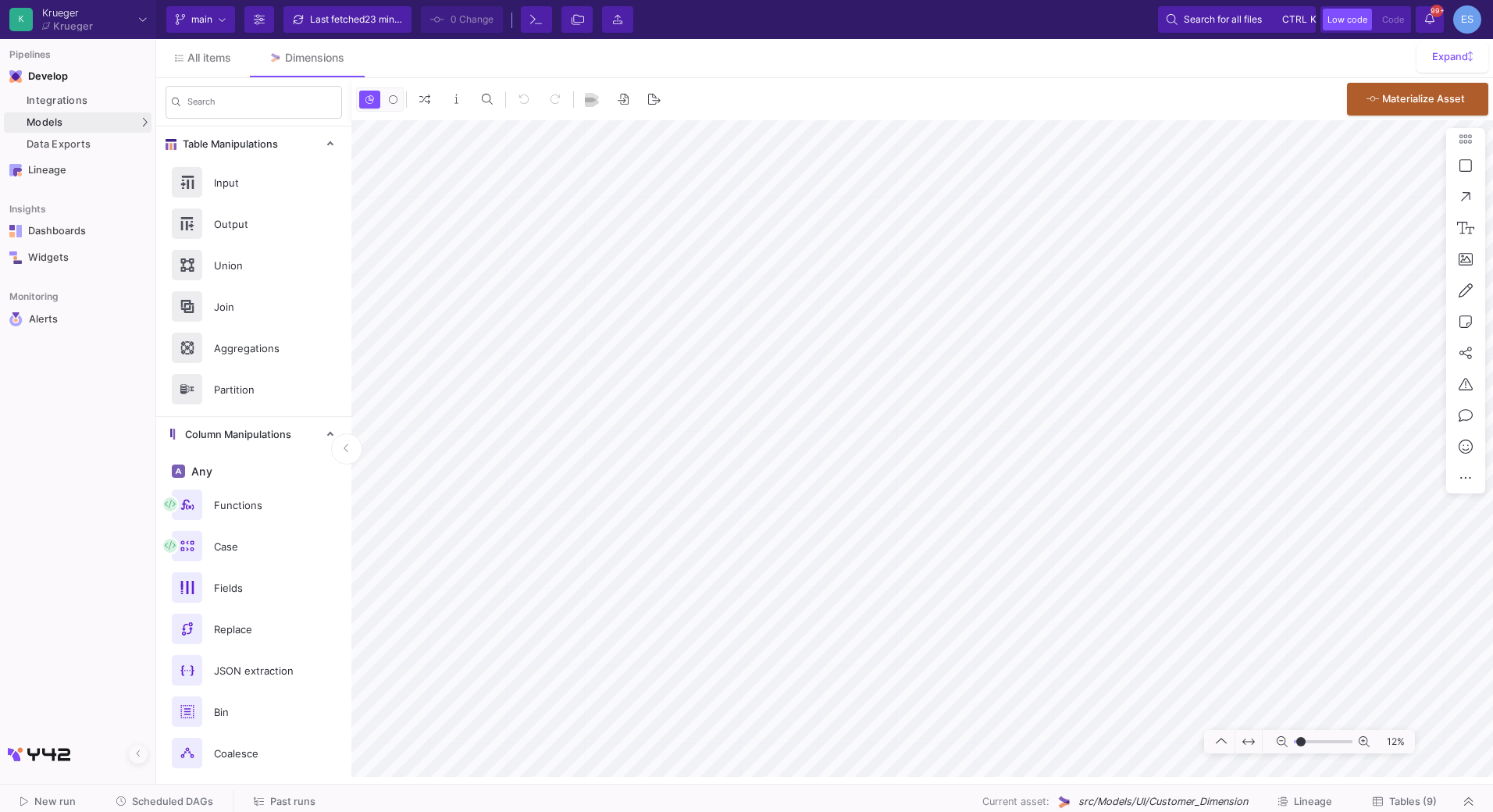 click 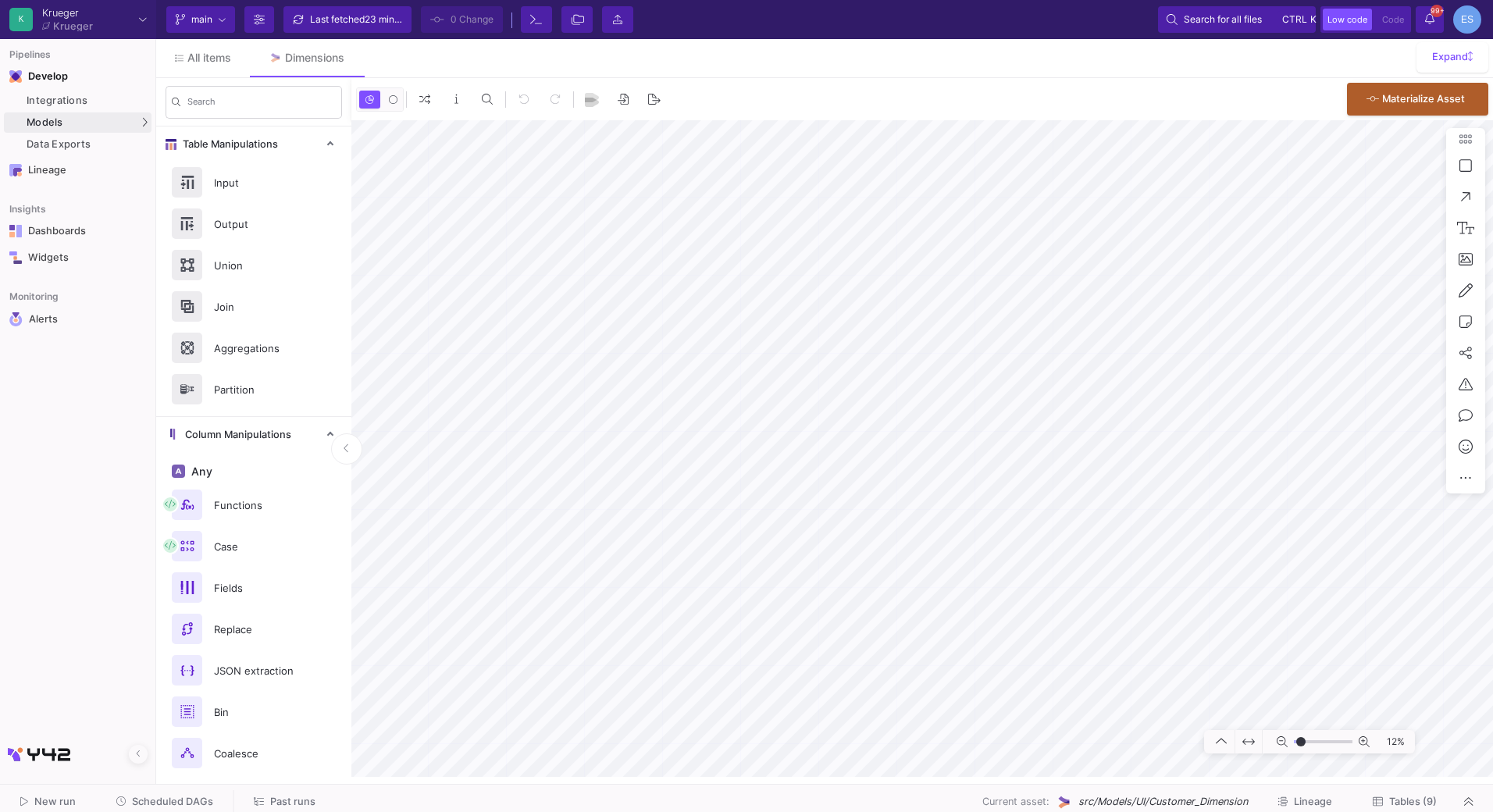 click 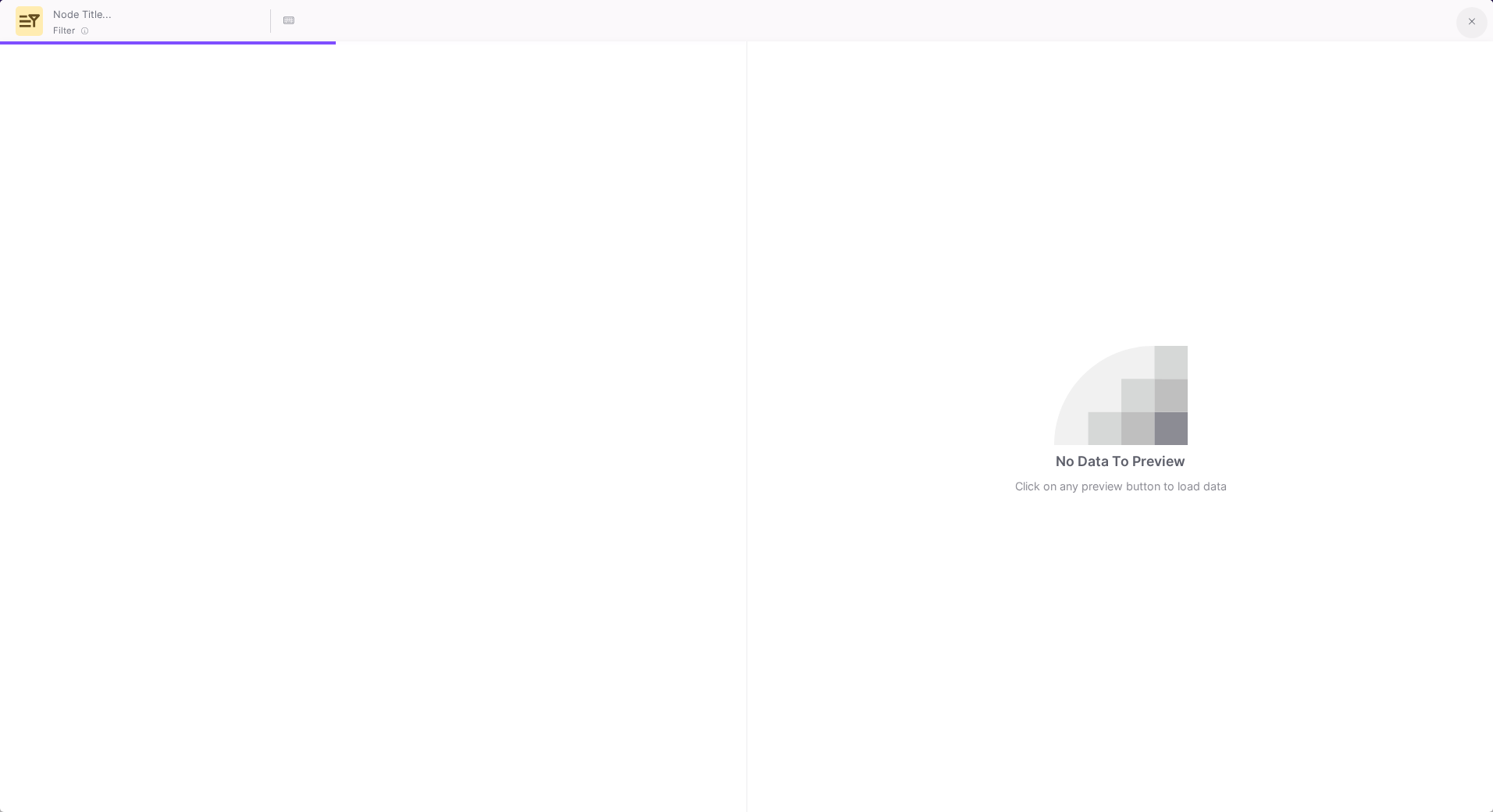 click at bounding box center (1472, 23) 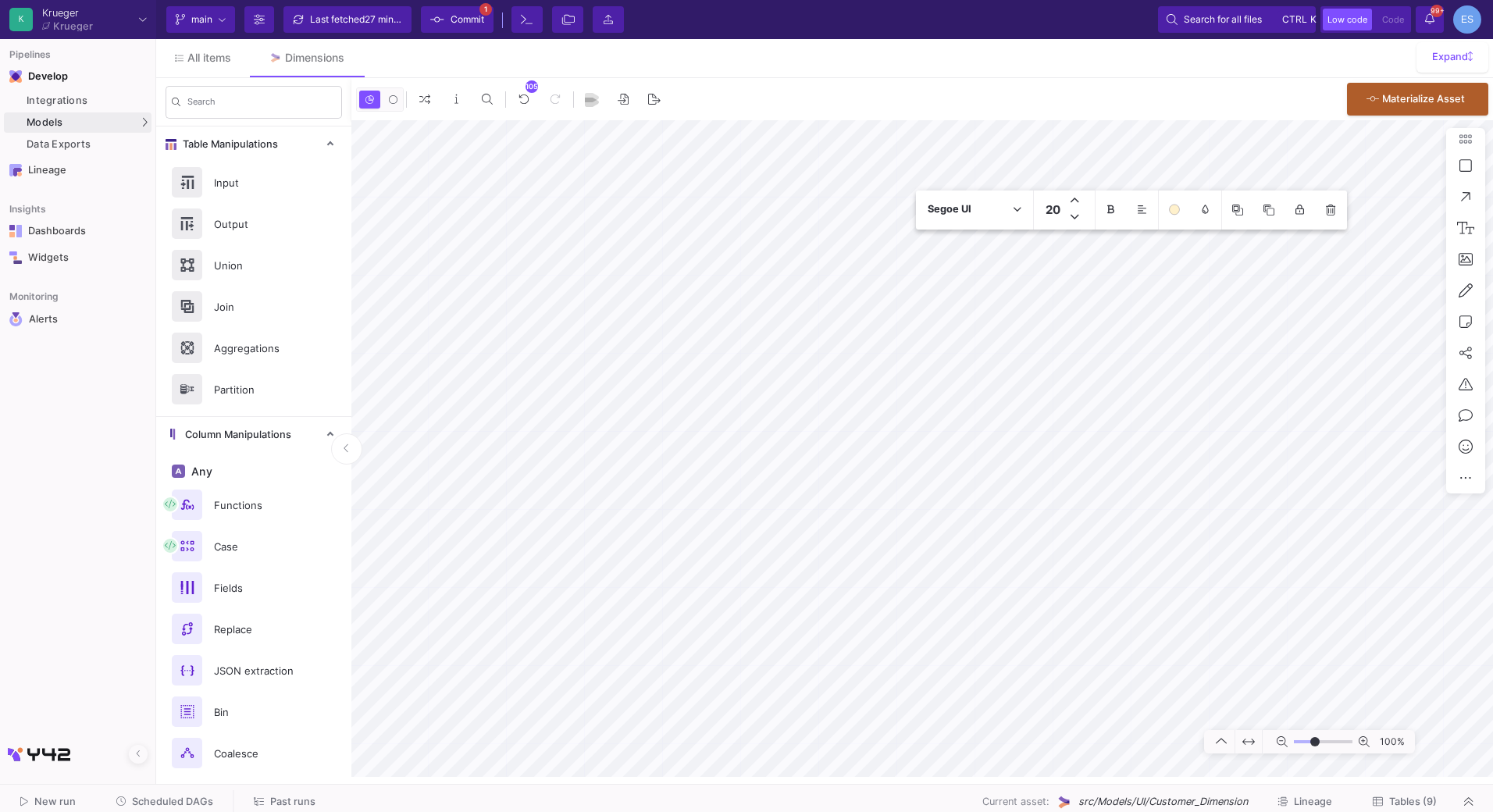 drag, startPoint x: 1302, startPoint y: 740, endPoint x: 1315, endPoint y: 740, distance: 13 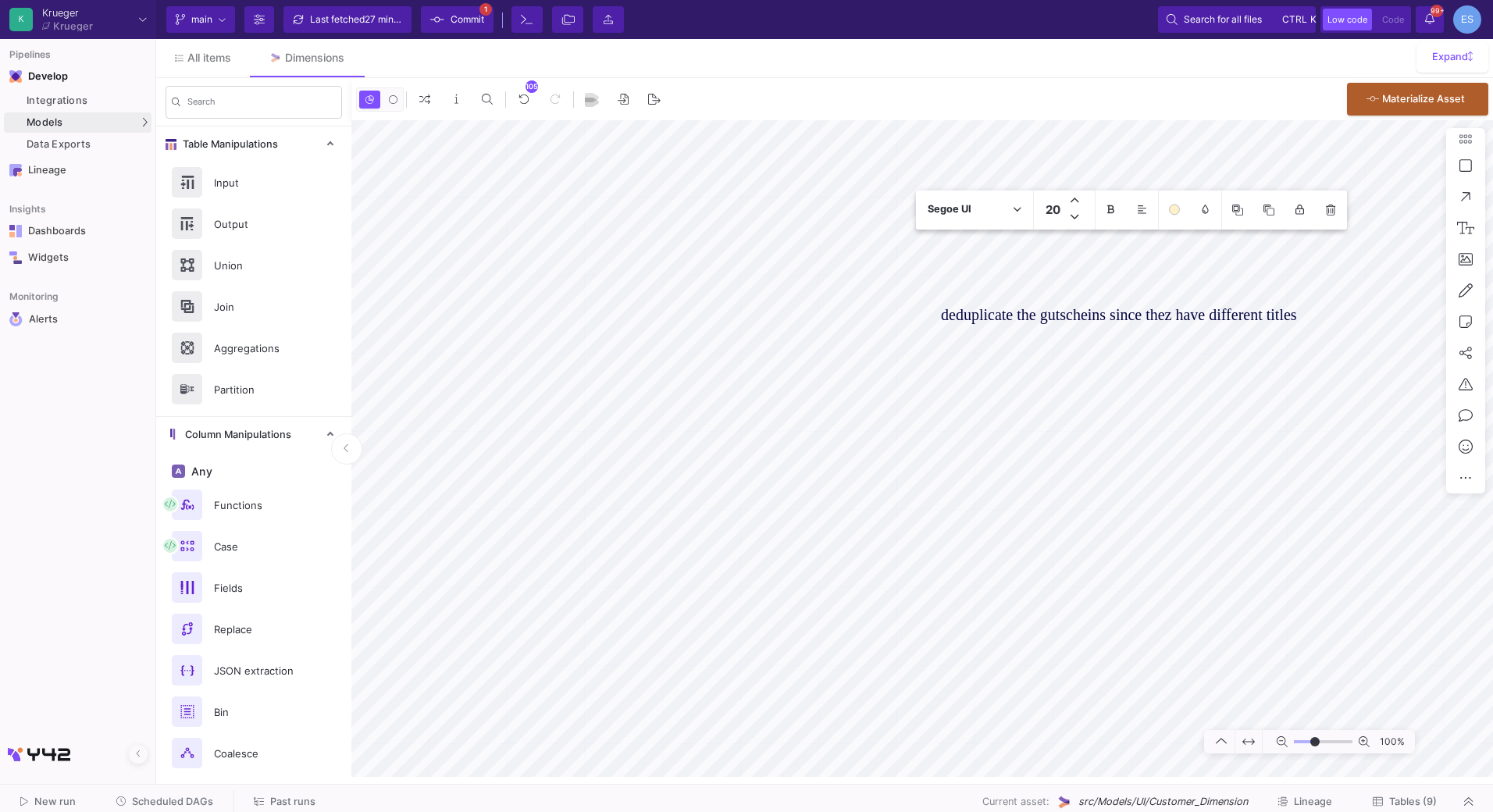 click on "deduplicate the gutscheins since thez have different titles" at bounding box center (1131, 325) 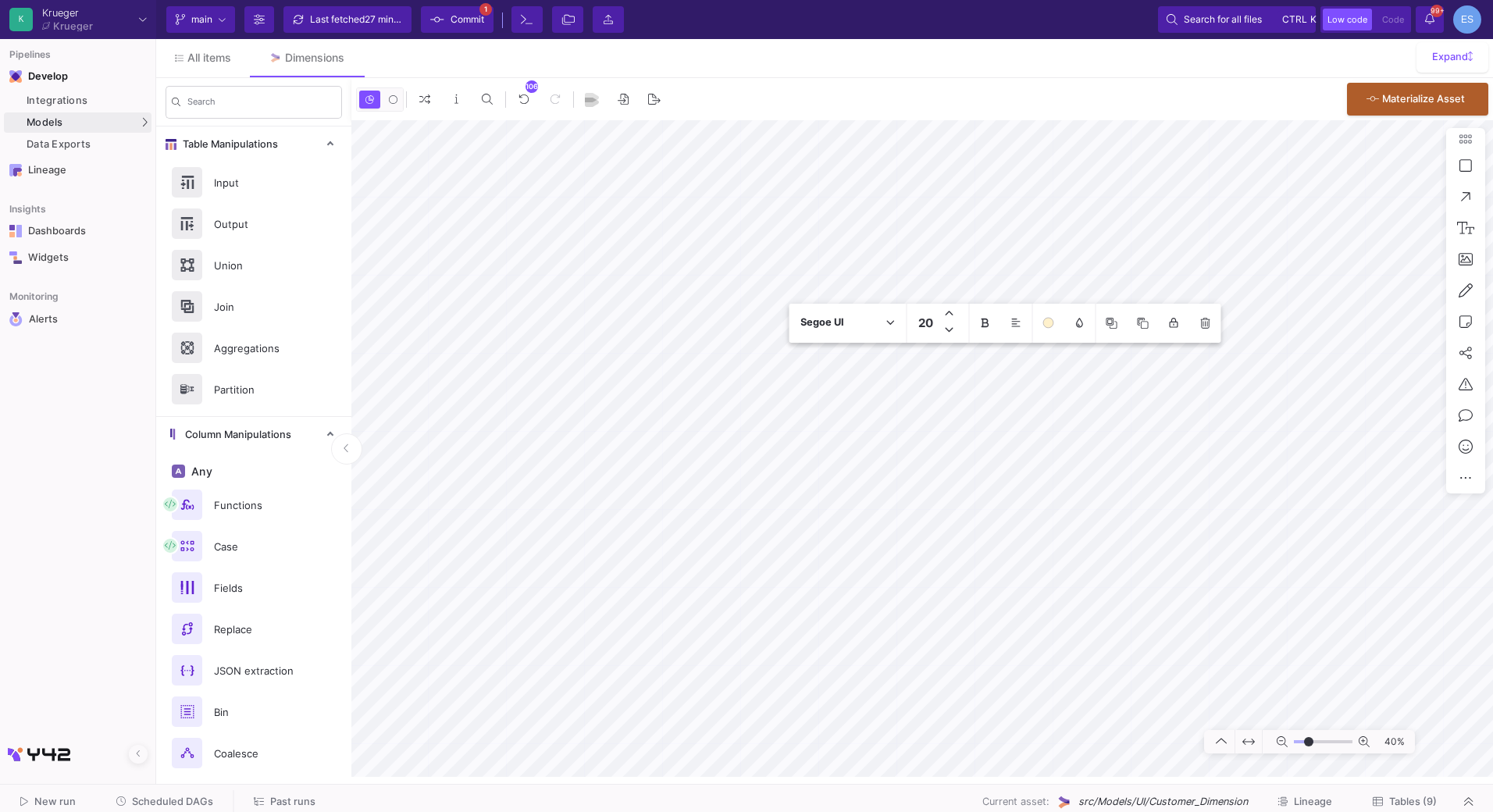 click 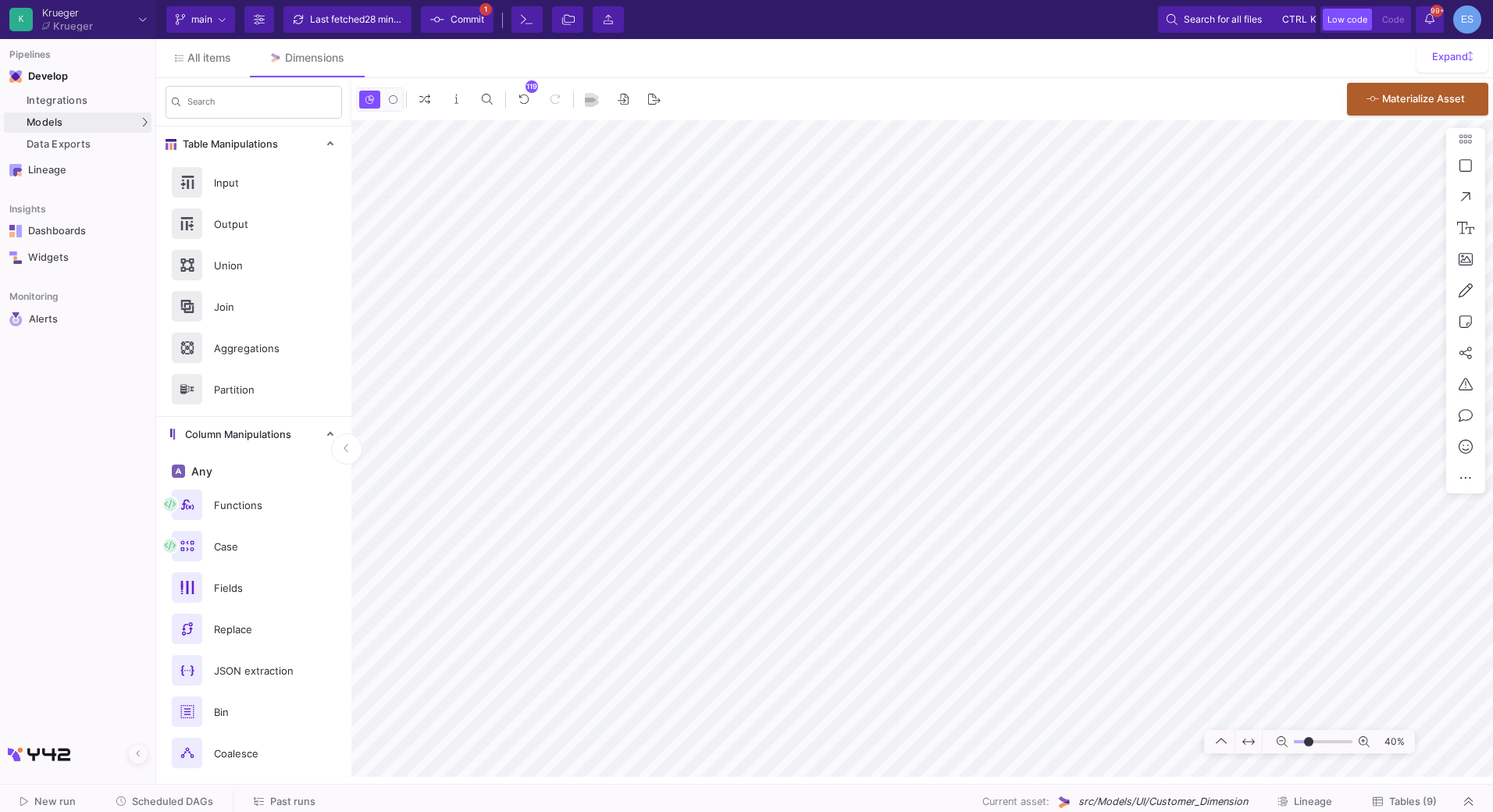 click on "Writing to file system  K   [PERSON_NAME]   [PERSON_NAME]  Current branch  main Branch Options  Last fetched  28 minutes ago  Commit  1 Terminal File Tree Import asset Search for all files  ctrl   k  Low code Code 99+ 99+ Notifications  ES  Settings  Pipelines  Develop  Integrations  Models Models UI-Models SQL-Models  Data Exports   Lineage   Insights   Dashboards   Widgets   Monitoring   Alerts
All items  Dimensions   Expand   Search Table Manipulations  Input   Output   Union   Join   Aggregations   Partition  Column Manipulations Any  Functions   Case    Fields   Replace   JSON extraction   Bin   Coalesce   Unpivot   Pivot   Fill  Datetime  Date comparison   Date parser   Date formatter   Date manipulation  Geo  Geolocation  String  Text extraction  Row Manipulations  Advanced filter   Filter   Remove duplicate rows  119 0 . Materialize Asset 40% New run Lineage" at bounding box center (746, 406) 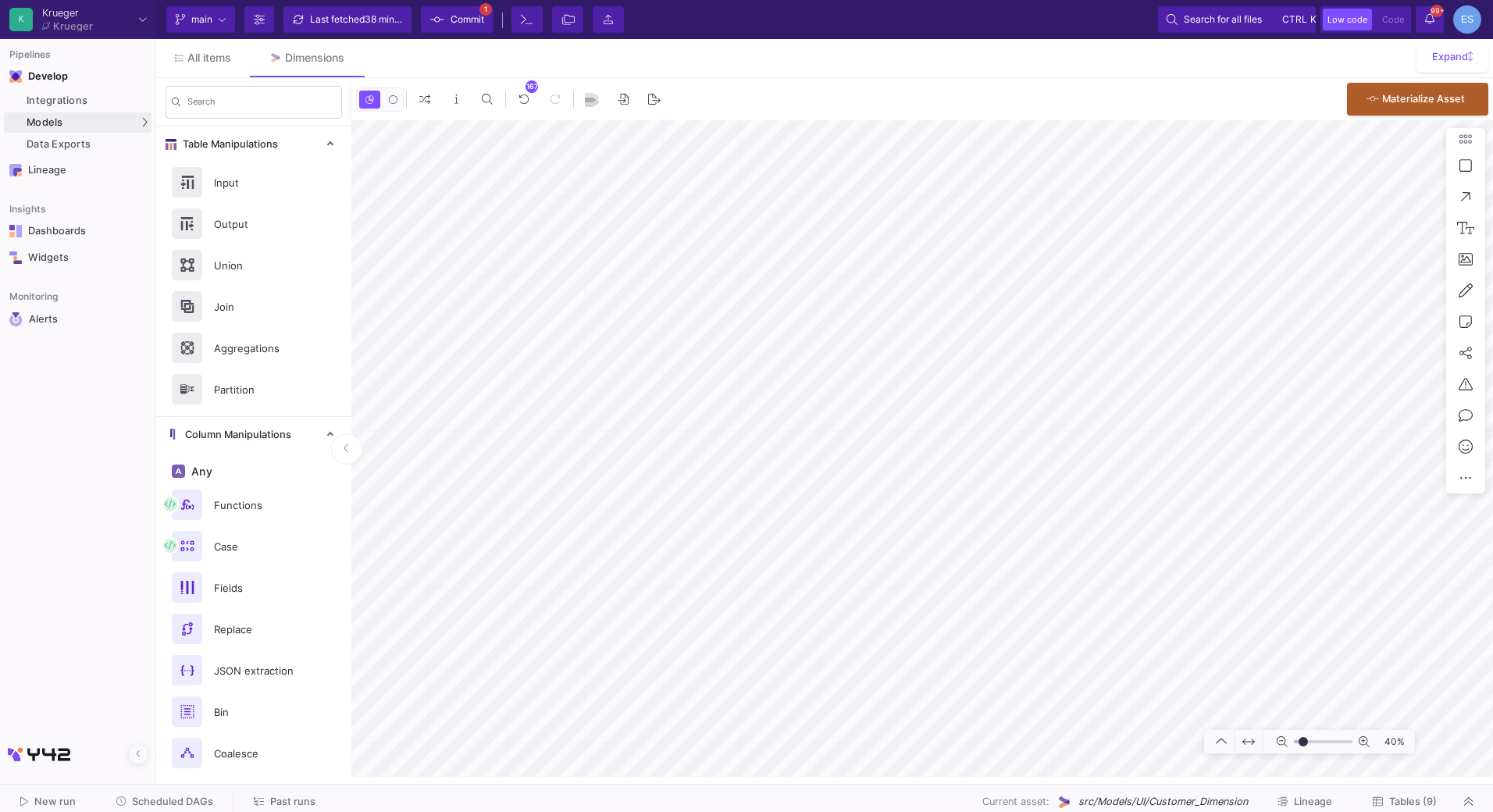 type on "-36" 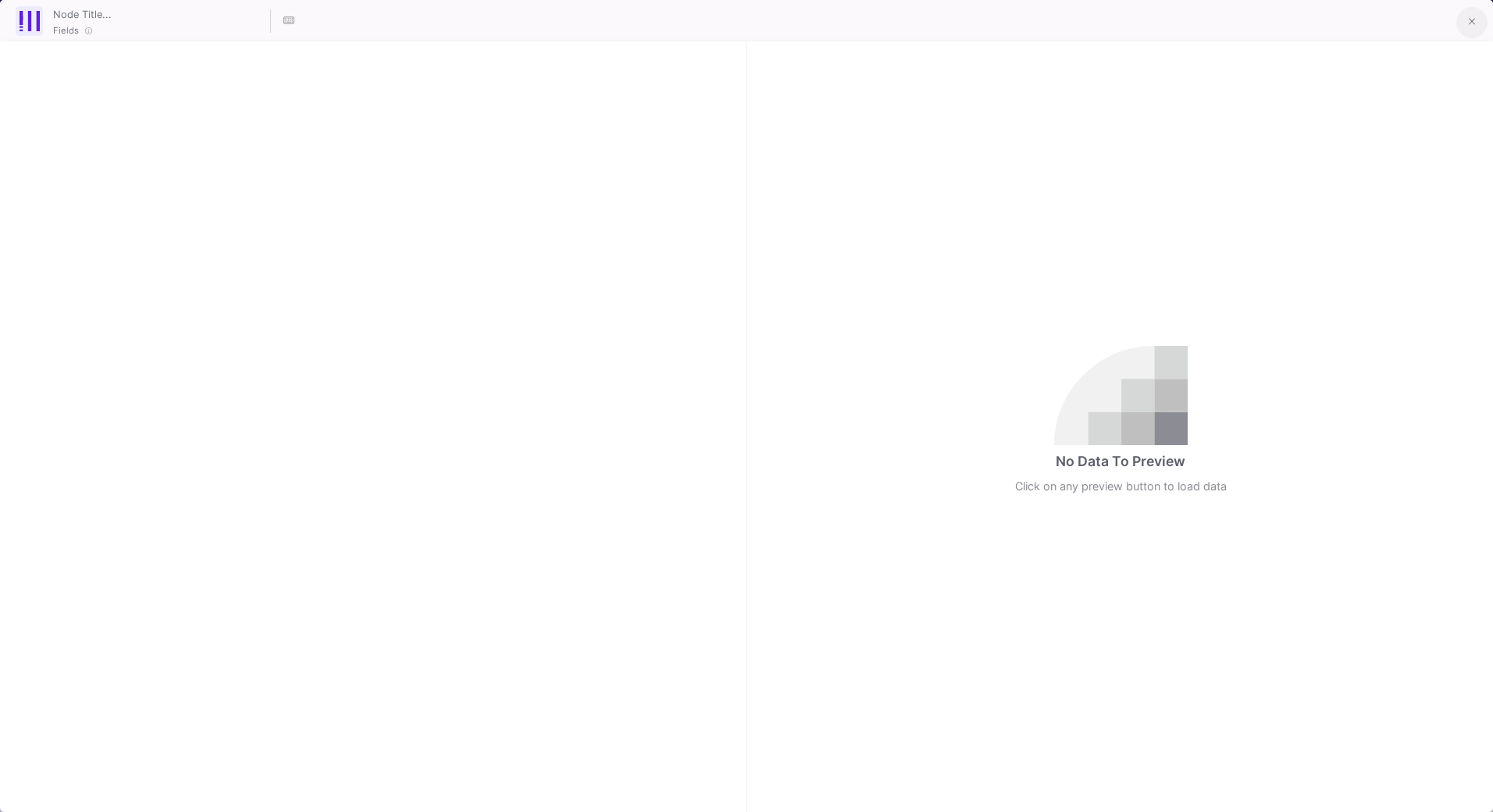 click at bounding box center (1472, 23) 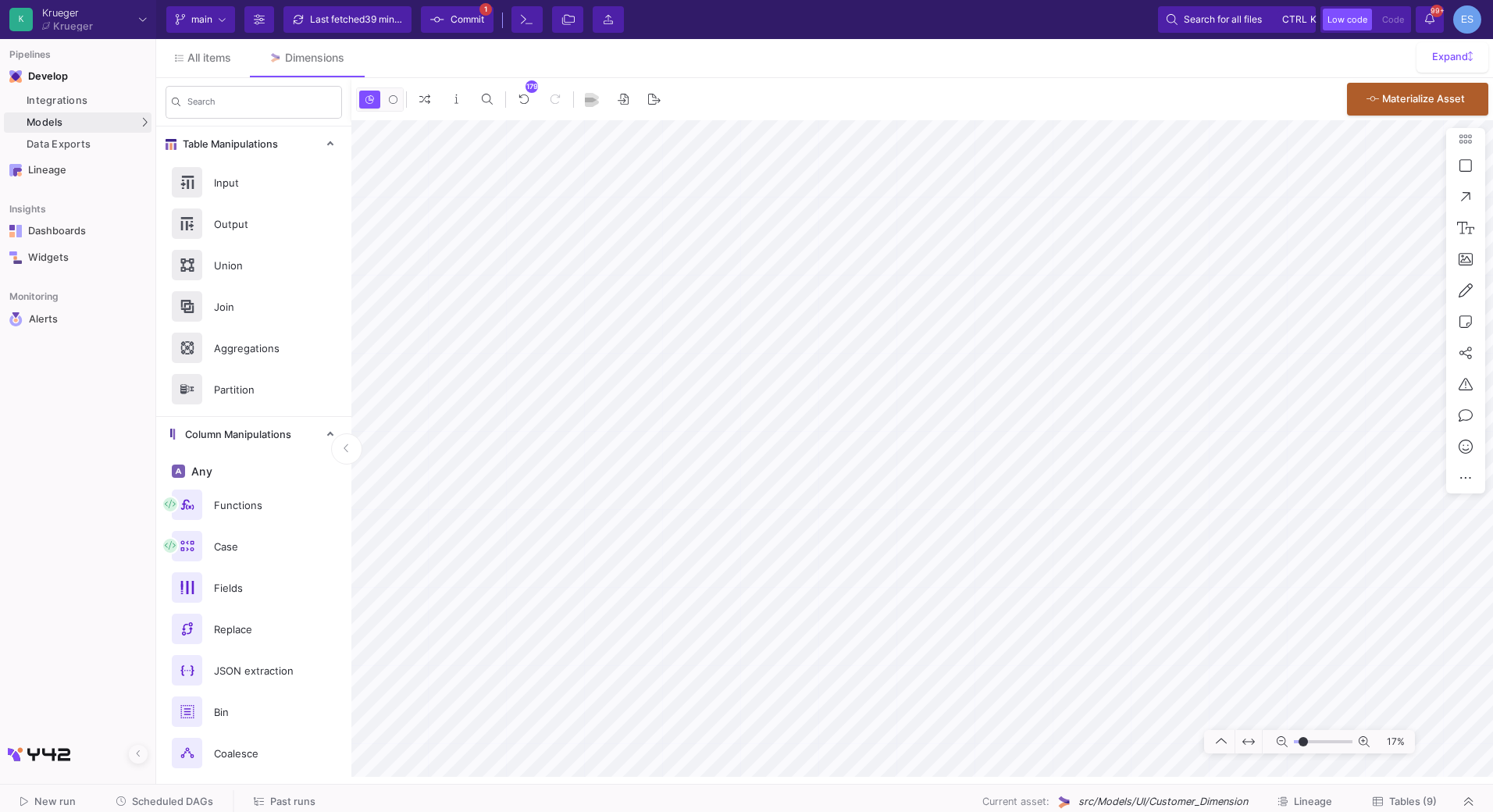 click on "Writing to file system  K   [PERSON_NAME]   [PERSON_NAME]  Current branch  main Branch Options  Last fetched  39 minutes ago  Commit  1 Terminal File Tree Import asset Search for all files  ctrl   k  Low code Code 99+ 99+ Notifications  ES  Settings  Pipelines  Develop  Integrations  Models Models UI-Models SQL-Models  Data Exports   Lineage   Insights   Dashboards   Widgets   Monitoring   Alerts
All items  Dimensions   Expand   Search Table Manipulations  Input   Output   Union   Join   Aggregations   Partition  Column Manipulations Any  Functions   Case    Fields   Replace   JSON extraction   Bin   Coalesce   Unpivot   Pivot   Fill  Datetime  Date comparison   Date parser   Date formatter   Date manipulation  Geo  Geolocation  String  Text extraction  Row Manipulations  Advanced filter   Filter   Remove duplicate rows  179 0 . Materialize Asset 17% New run Lineage" at bounding box center (746, 406) 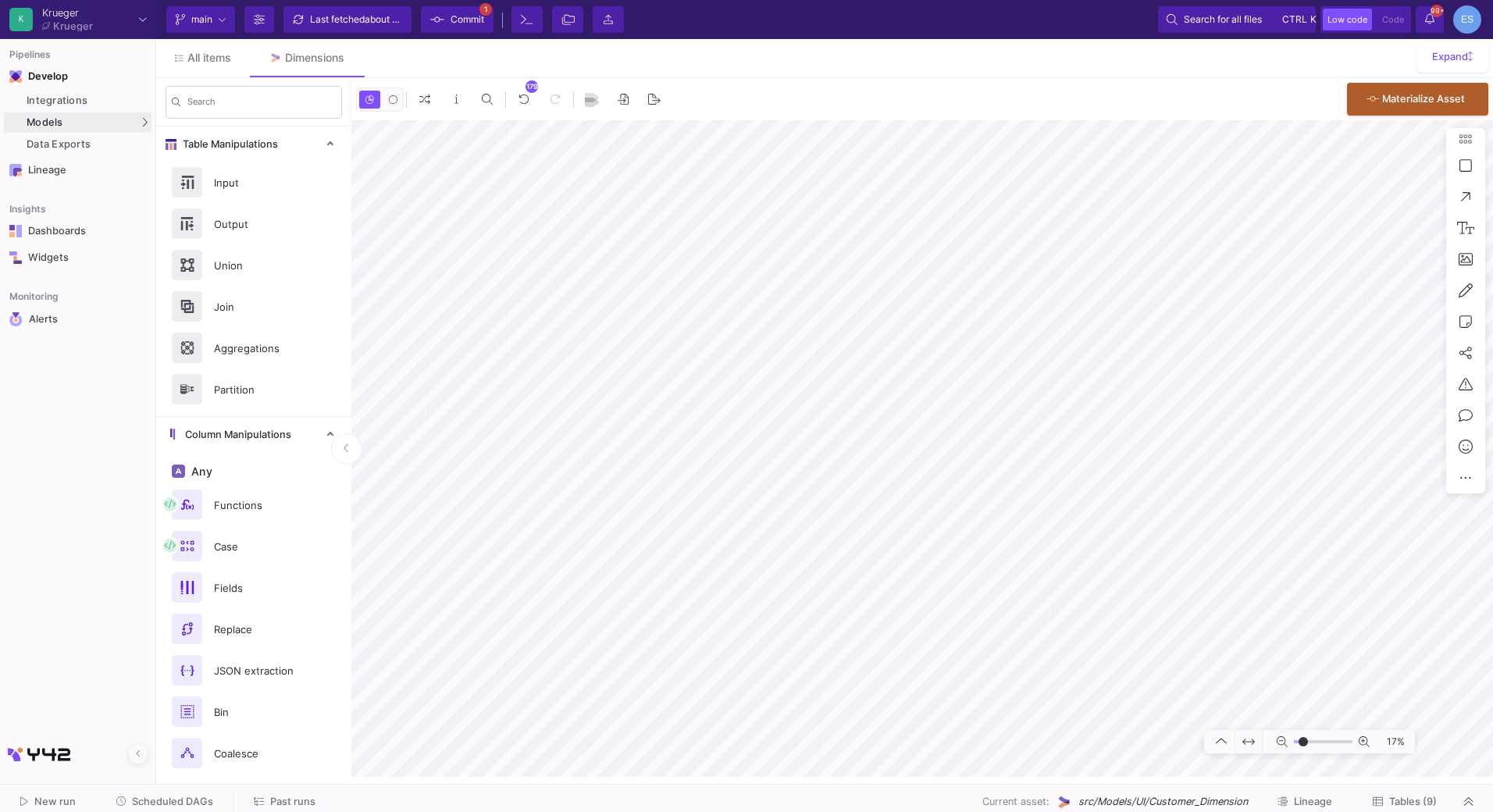 click on "Tables (9)" 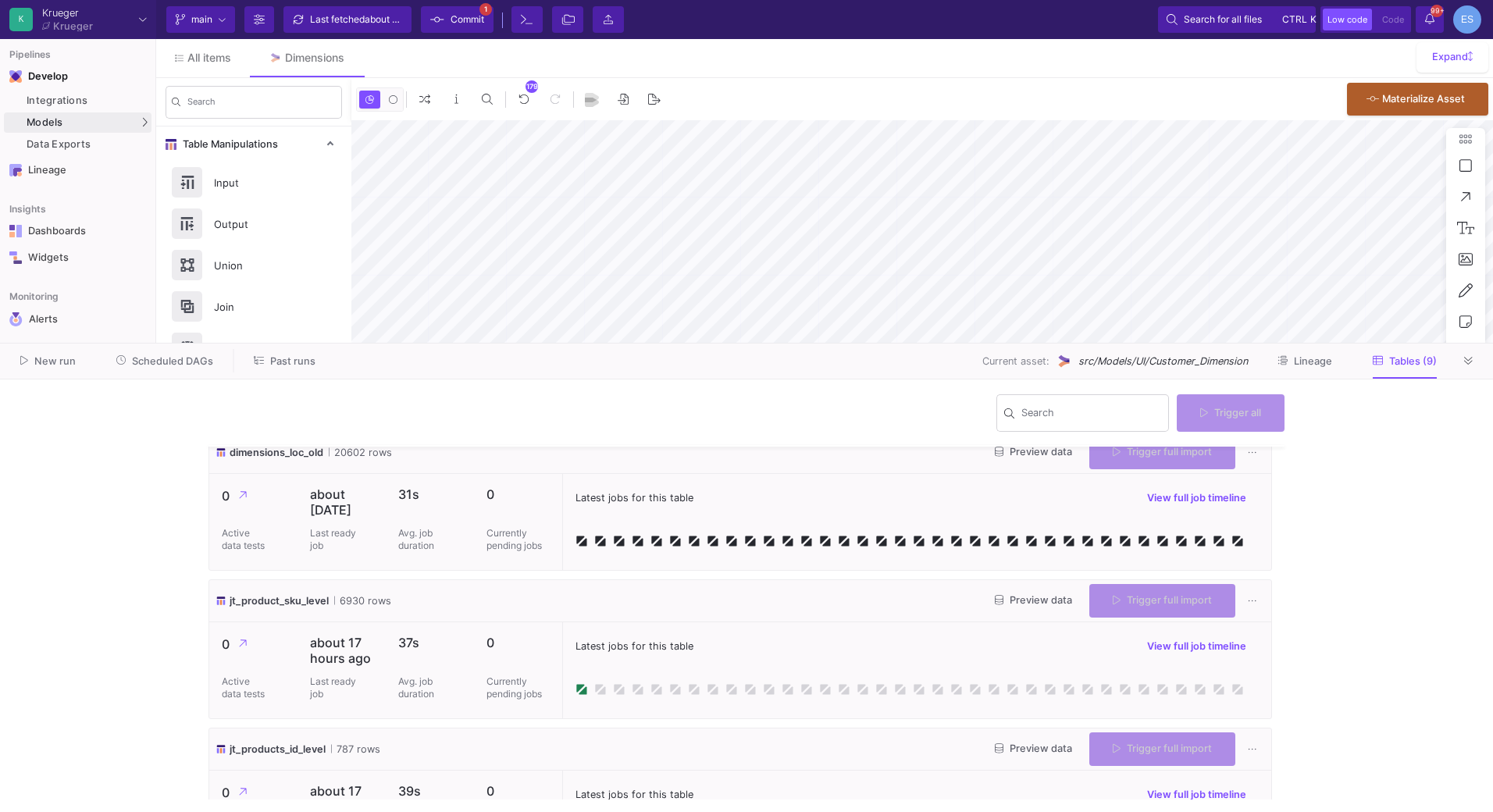 scroll, scrollTop: 625, scrollLeft: 0, axis: vertical 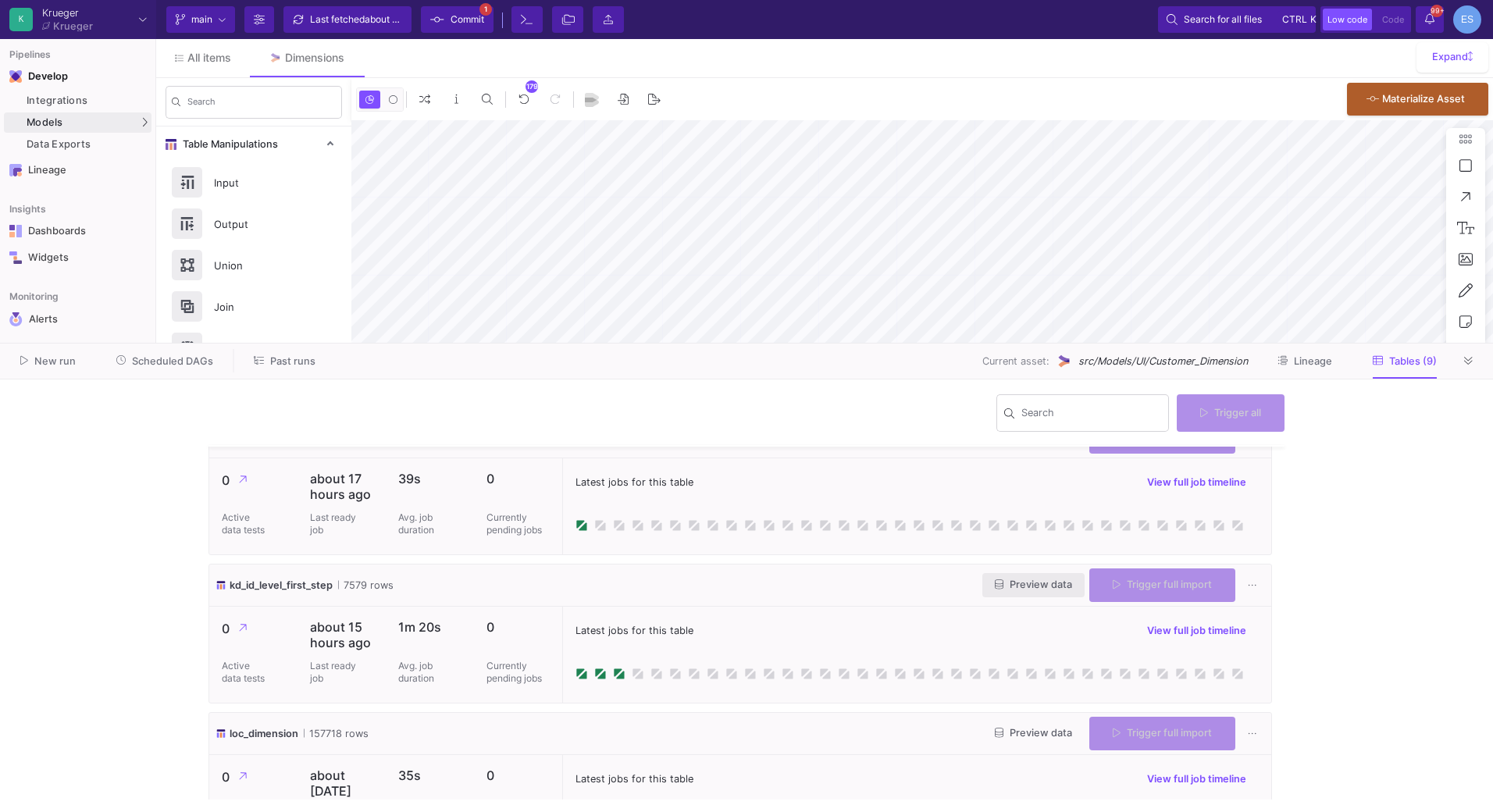 click on "Preview data" 